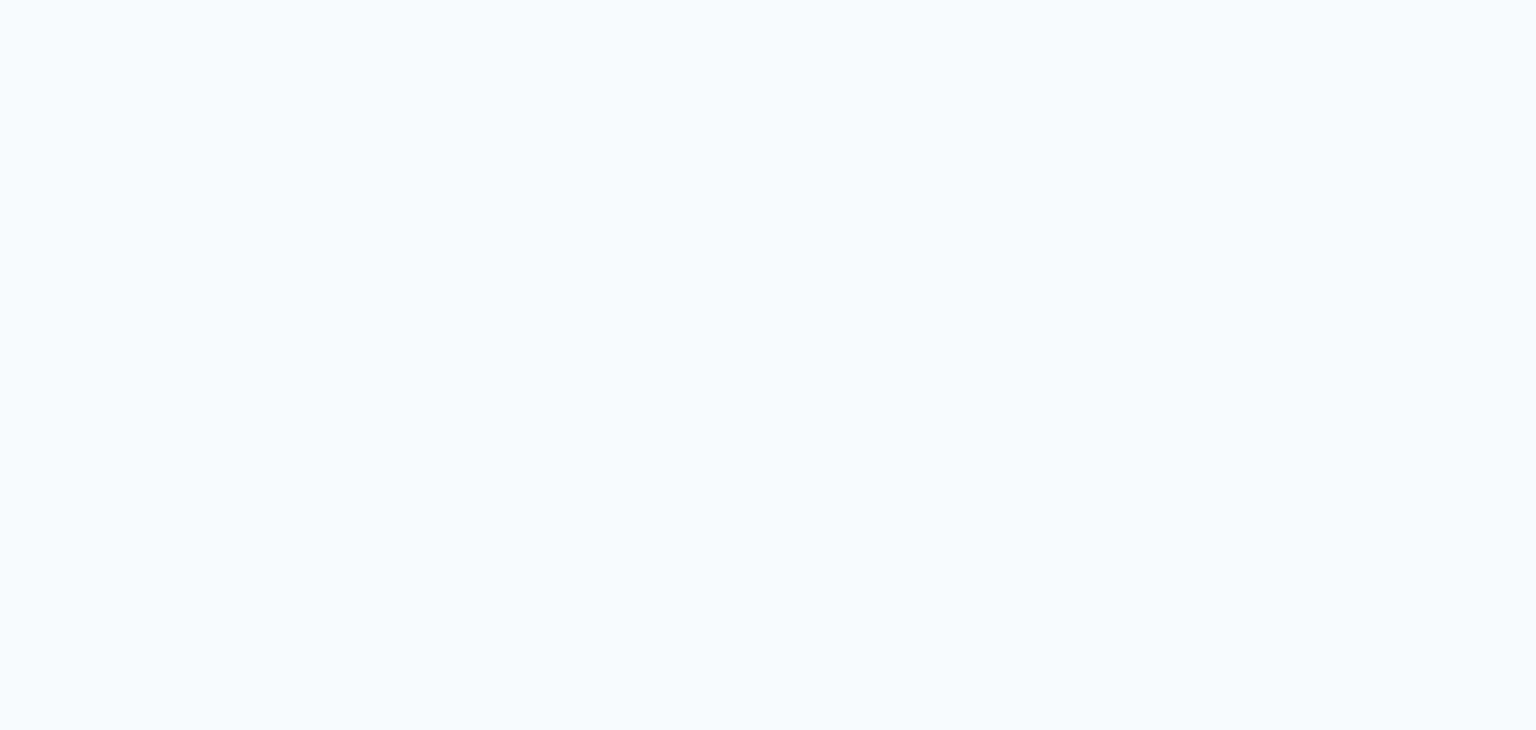 scroll, scrollTop: 0, scrollLeft: 0, axis: both 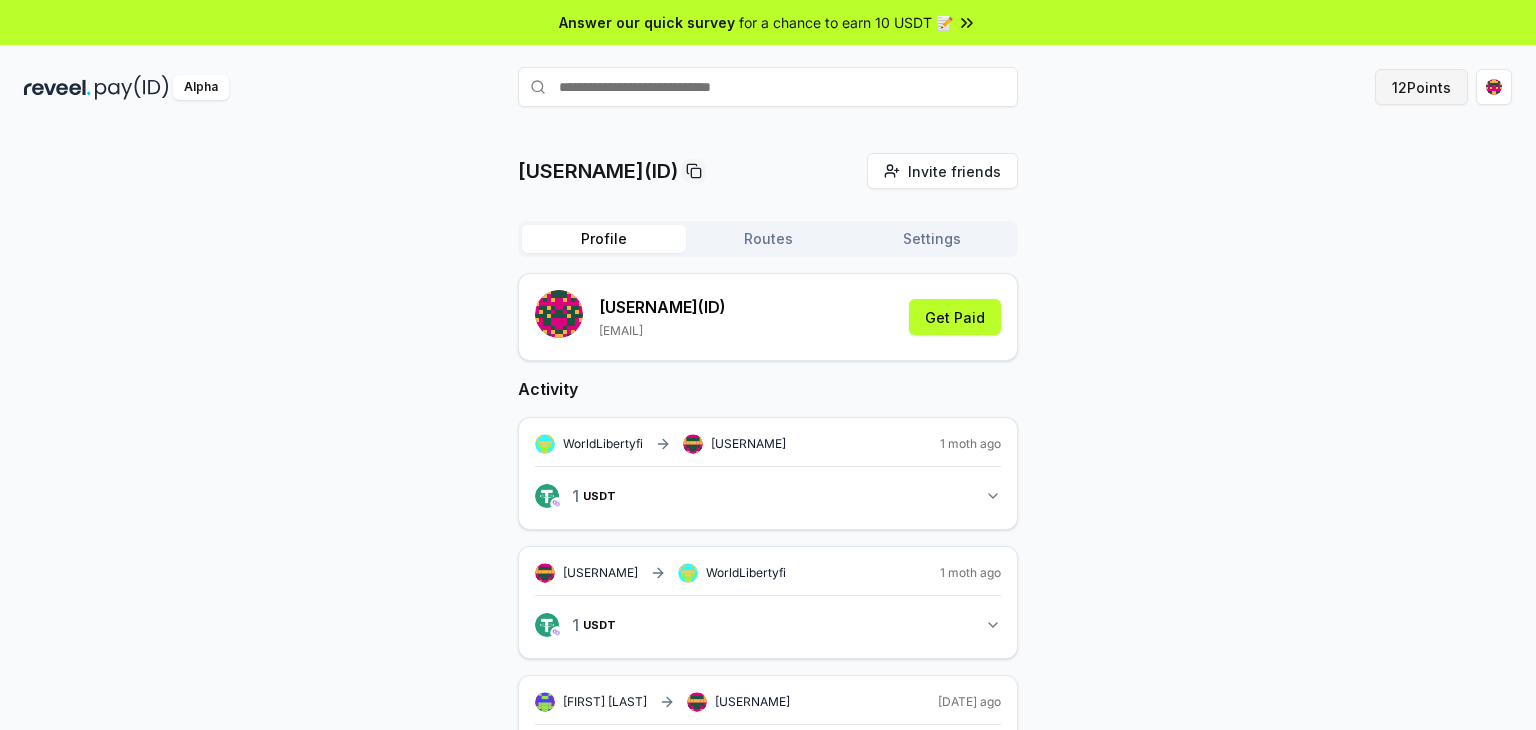 click on "12  Points" at bounding box center (1421, 87) 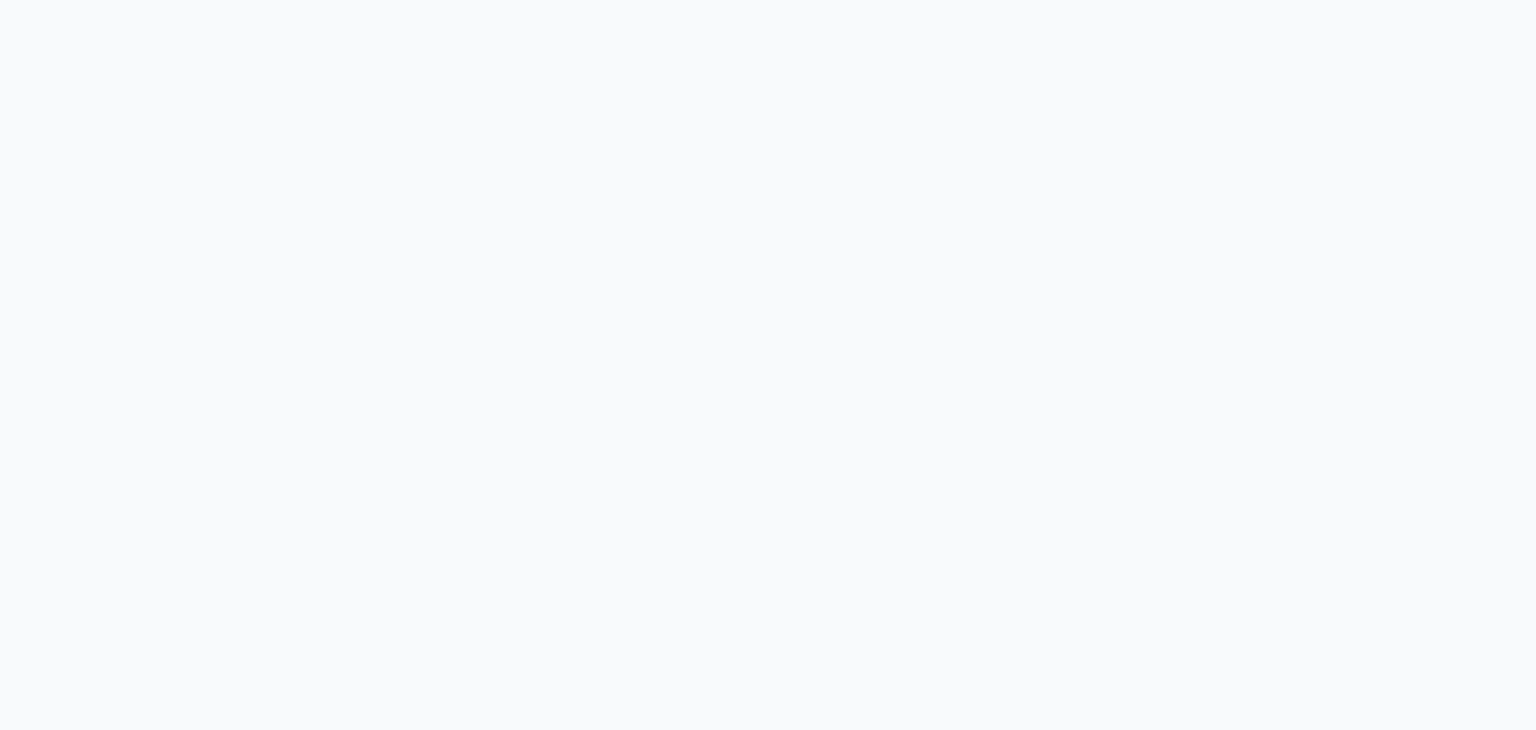 scroll, scrollTop: 0, scrollLeft: 0, axis: both 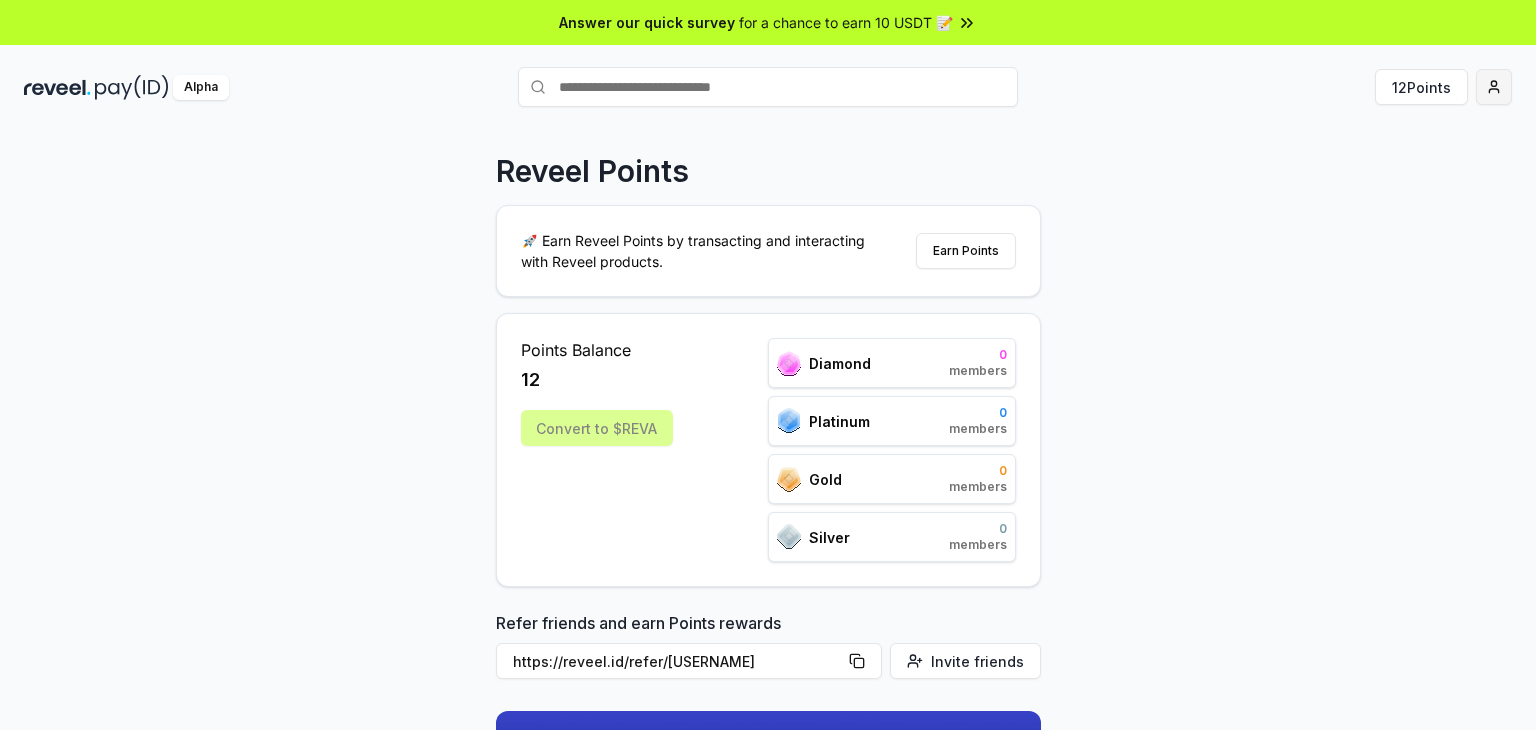 click on "Answer our quick survey for a chance to earn 10 USDT 📝 Alpha   12  Points Reveel Points  🚀 Earn Reveel Points by transacting and interacting with Reveel products. Earn Points Points Balance  12 Convert to $REVA Diamond 0 members Platinum 0 members Gold 0 members Silver 0 members Refer friends and earn Points rewards https://reveel.id/refer/VitalikButerin Invite friends Join the discussion on Discord Join Discord     31.2K community members" at bounding box center [768, 365] 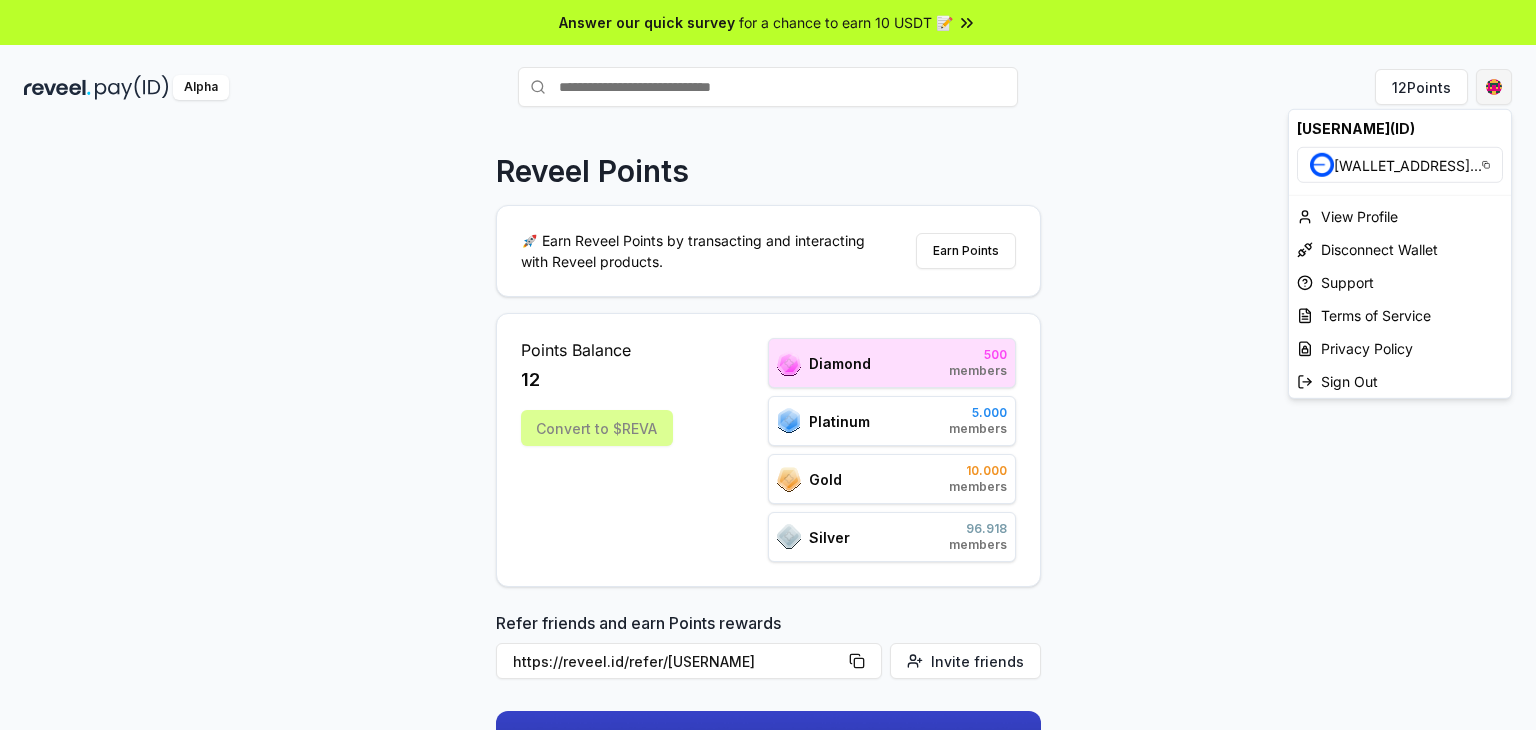 click on "Answer our quick survey for a chance to earn 10 USDT 📝 Alpha   12  Points Reveel Points  🚀 Earn Reveel Points by transacting and interacting with Reveel products. Earn Points Points Balance  12 Convert to $REVA Diamond 500 members Platinum 5.000 members Gold 10.000 members Silver 96.918 members Refer friends and earn Points rewards https://reveel.id/refer/VitalikButerin Invite friends Join the discussion on Discord Join Discord     31.2K community members Leaderboard Diamond Platinum Gold Silver Rank Pay(ID) Points # 31 VitalikButerin 67,852 # 1 JamesDeeBoffin 741,398 # 2 JamesAdimabua 603,512 # 3 Deeboffingmail 521,490 # 4 wallet 427,441 # 5 Codeblackchinchin 384,203 # 6 crypto1133 318,485 # 7 mohan111eee 311,640 # 8 indchi 310,785 # 9 timelyelbow5548 257,595 # 10 gingerterritory4 248,546 Previous 1 2 3 4 5 More pages 50 Next VitalikButerin(ID)   0x3f1C618a665C ...     View Profile   Disconnect Wallet   Support   Terms of Service   Privacy Policy   Sign Out" at bounding box center [768, 365] 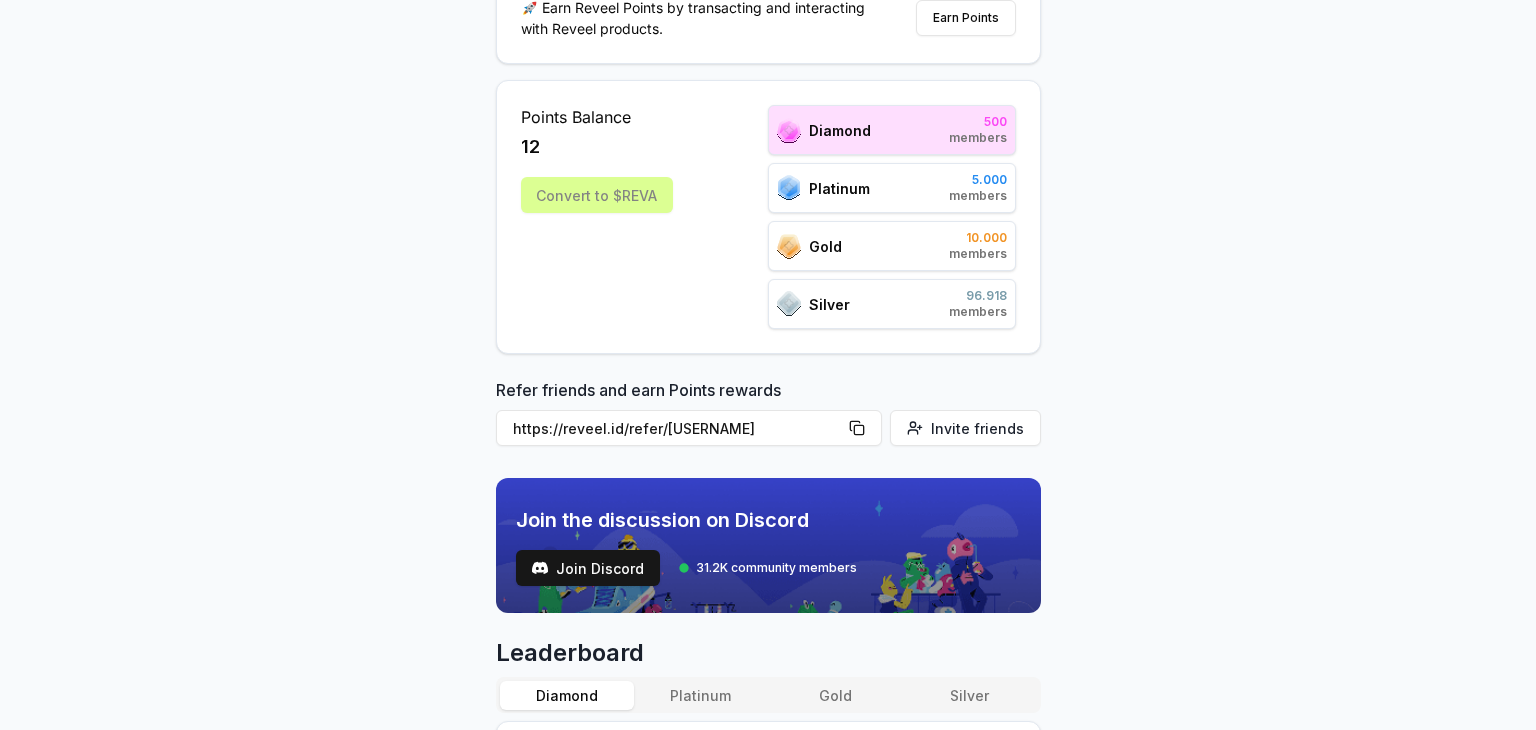 scroll, scrollTop: 0, scrollLeft: 0, axis: both 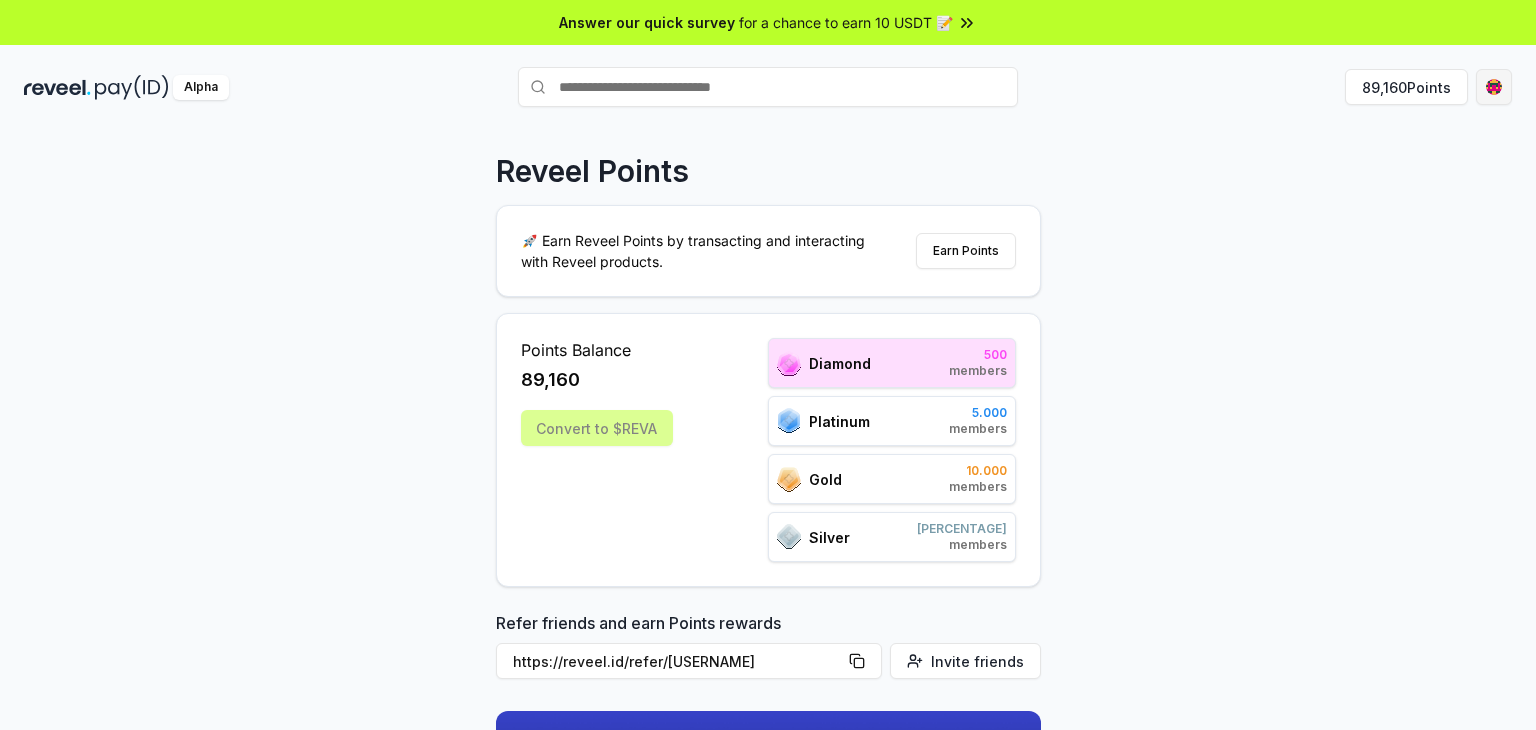 click on "Convert to $REVA Diamond 500 members Platinum 5.000 members Gold 10.000 members Silver 96.918 members Refer friends and earn Points rewards https://reveel.id/refer/[USERNAME] Invite friends Join the discussion on Discord Join Discord     31.2K community members Leaderboard Diamond Platinum Gold Silver Rank Pay(ID) Points # 31 [USERNAME] 67,852 # 1 [USERNAME] 741,398 # 2 [USERNAME] 603,512 # 3 [USERNAME] 521,490 # 4 [WALLET_ADDRESS] 427,441 # 5 [USERNAME] 384,203 # 6 [USERNAME] 318,485 # 7 [USERNAME] 311,640 # 8 [USERNAME] 310,785 # 9 [USERNAME] 257,595 # 10 [USERNAME] 248,546 Previous 1 2 3 4 5 More pages 50 Next" at bounding box center (768, 365) 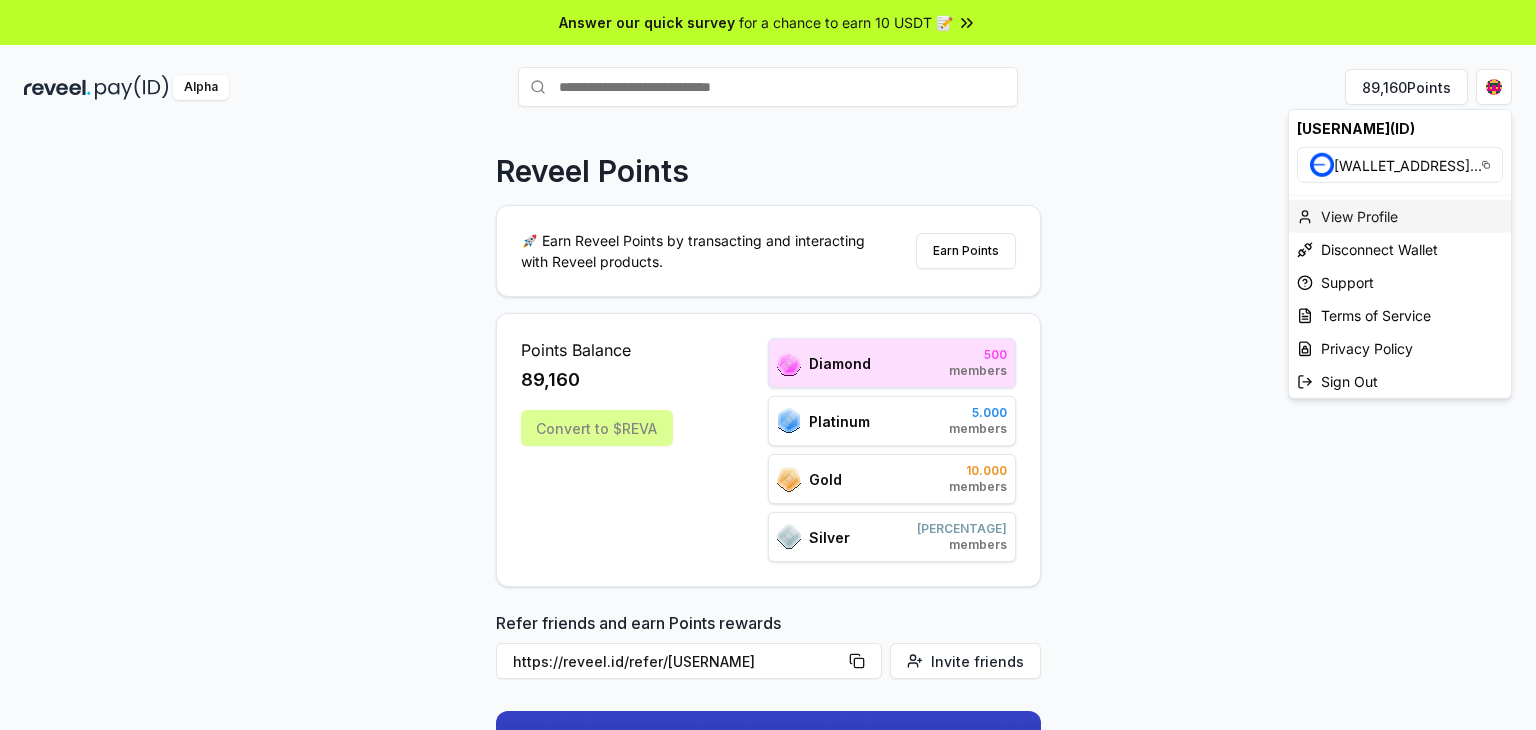 click on "View Profile" at bounding box center [1400, 216] 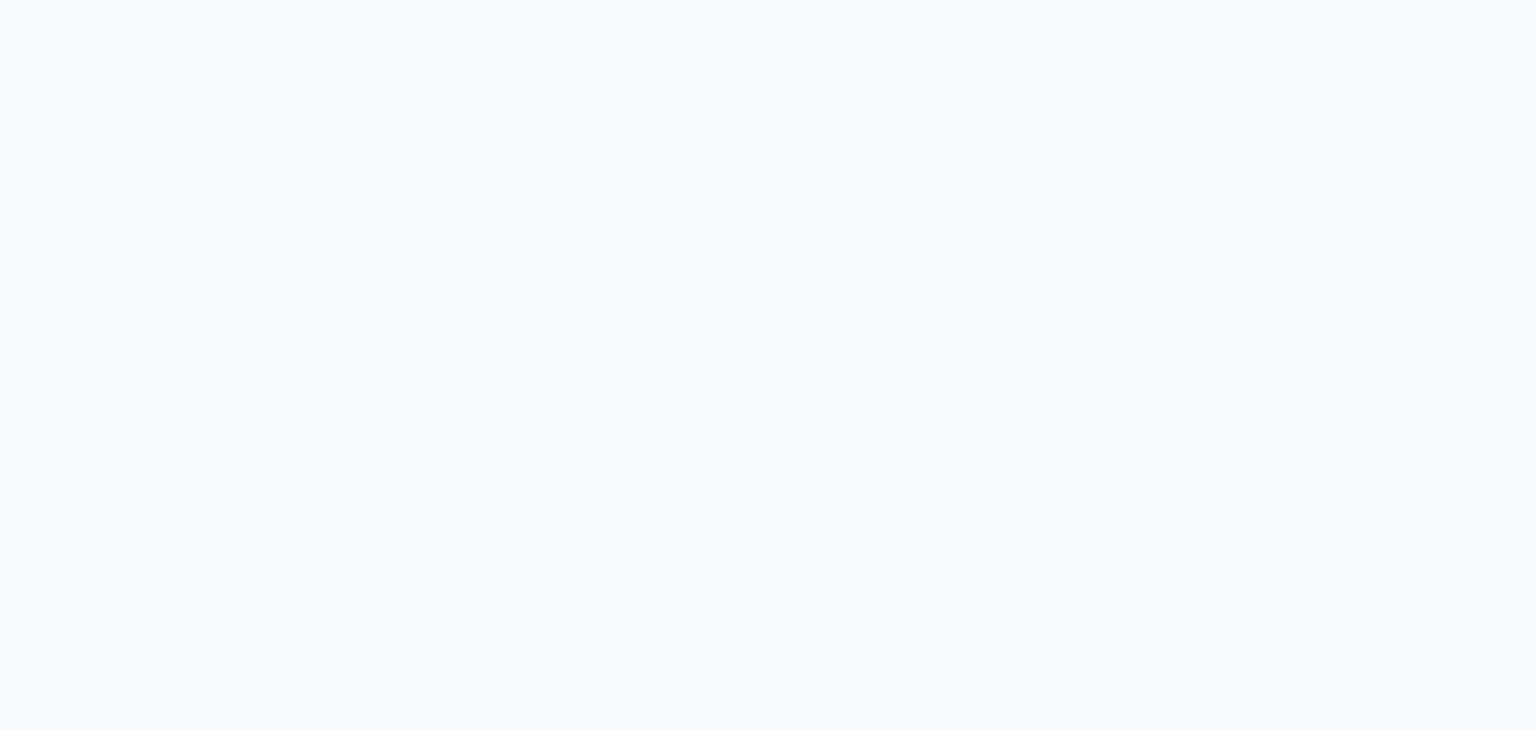 scroll, scrollTop: 0, scrollLeft: 0, axis: both 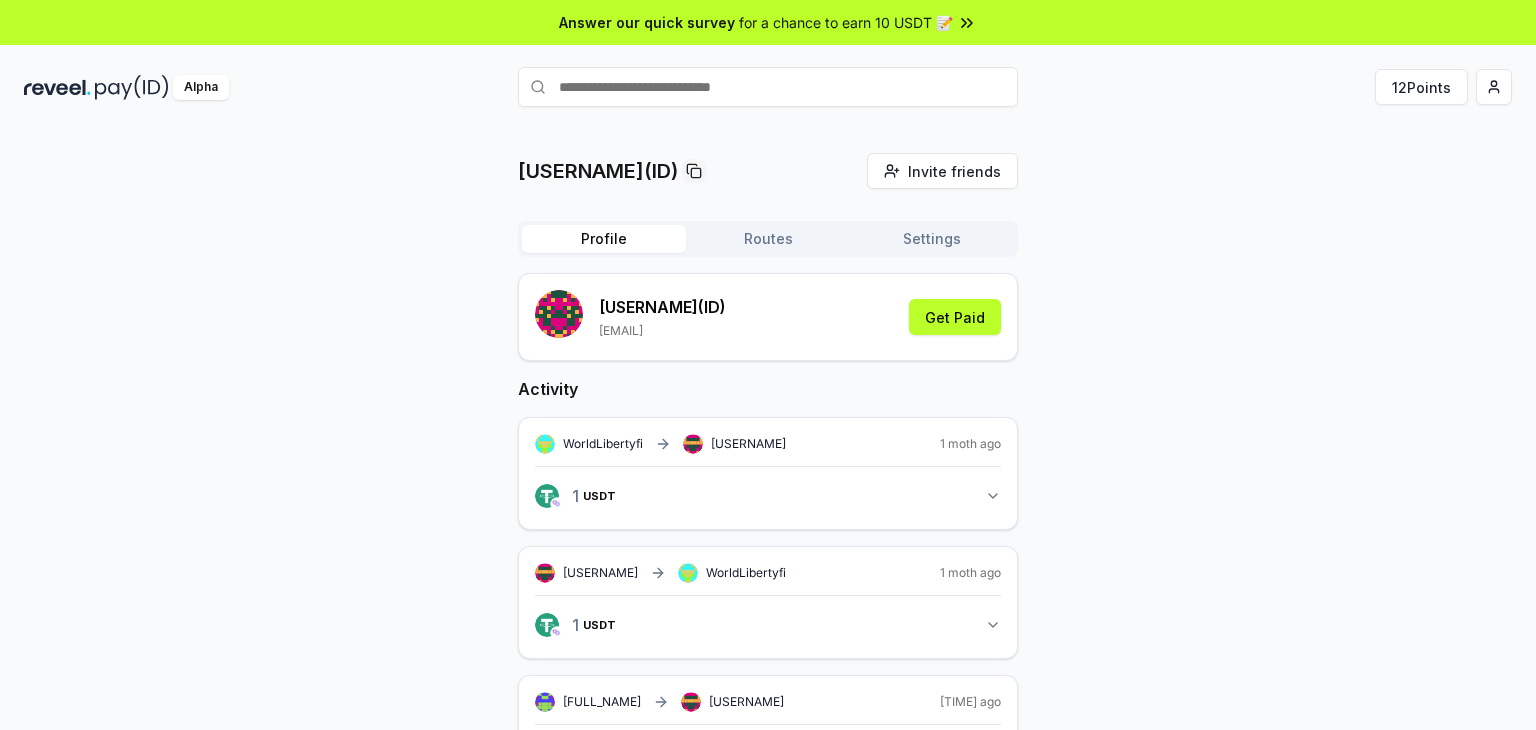 click on "Routes" at bounding box center (768, 239) 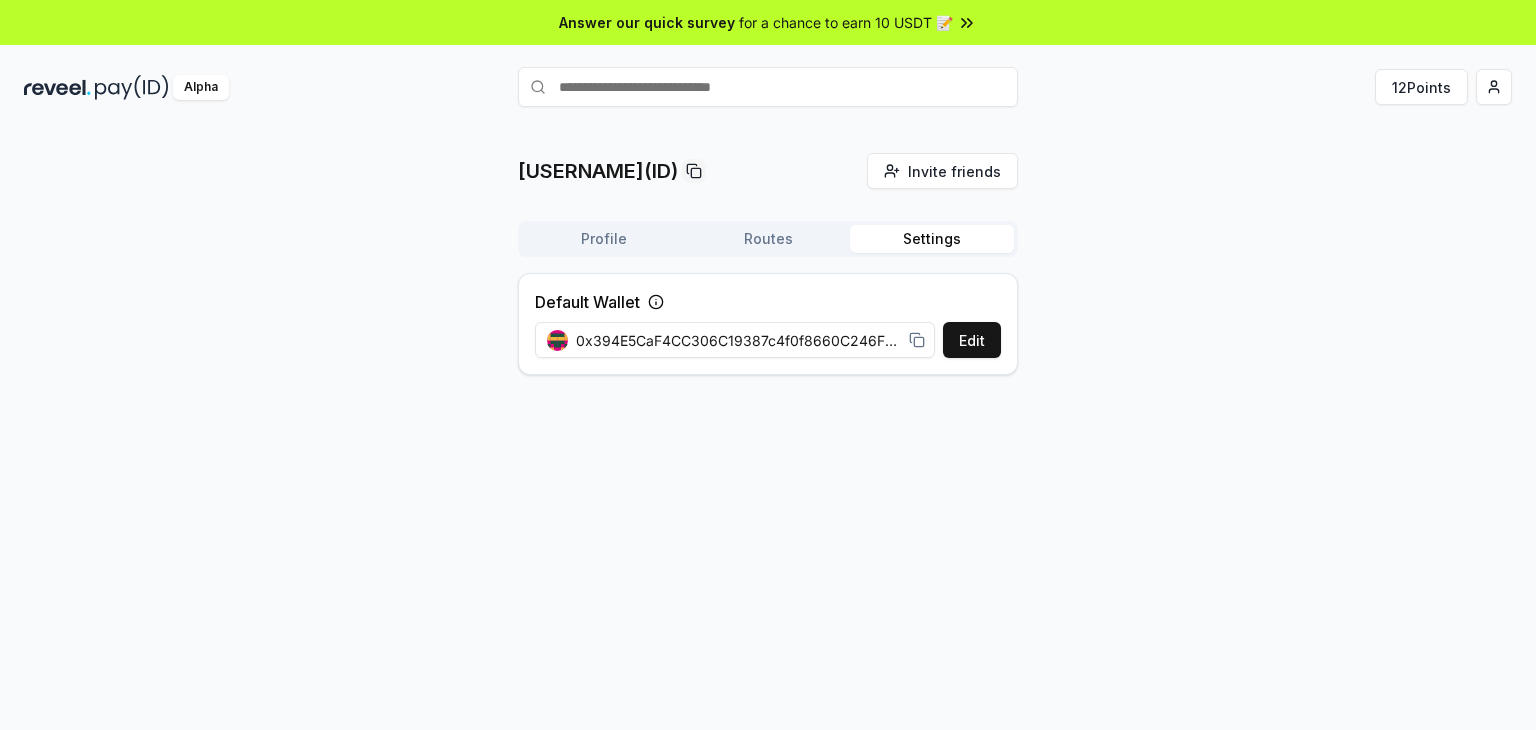 click on "Settings" at bounding box center [932, 239] 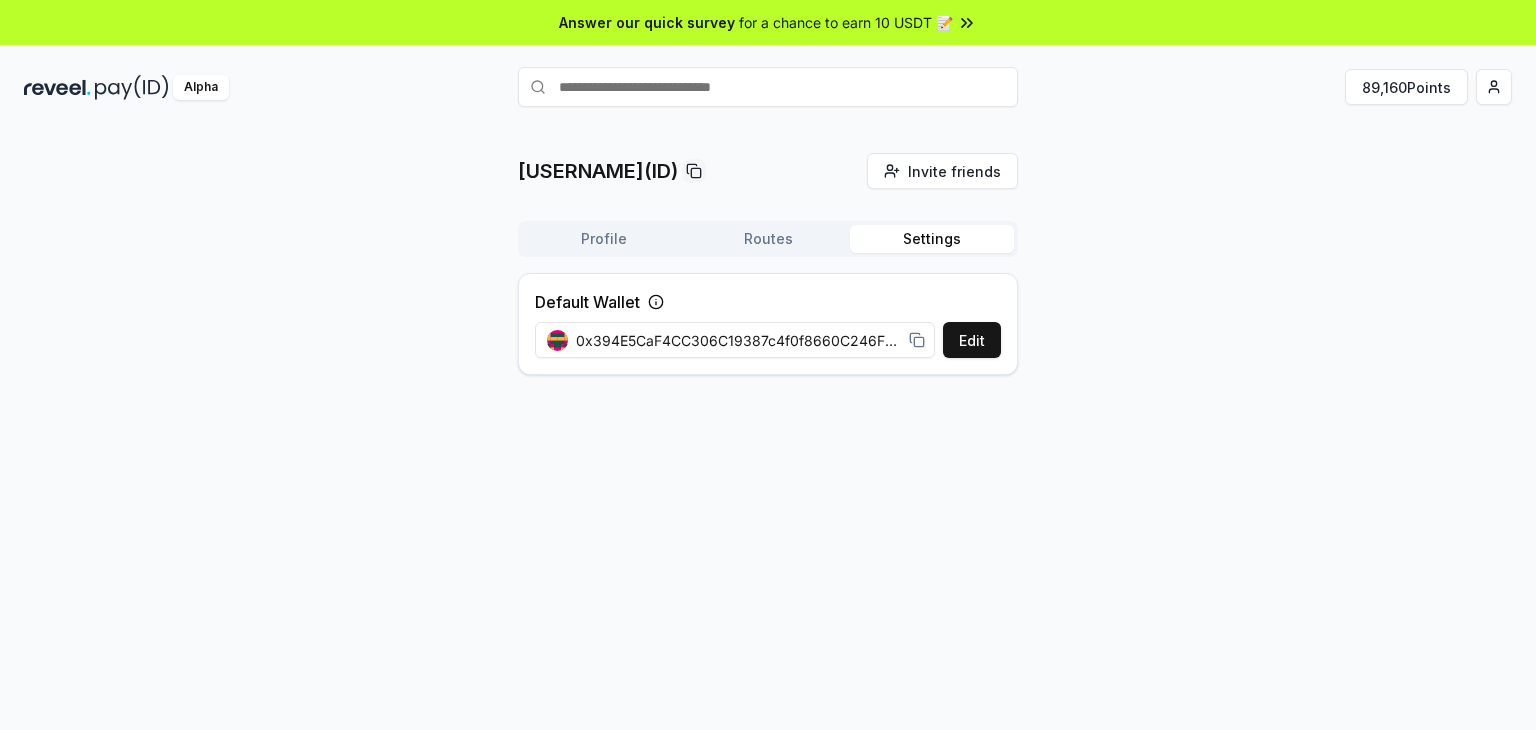 click on "Routes" at bounding box center (768, 239) 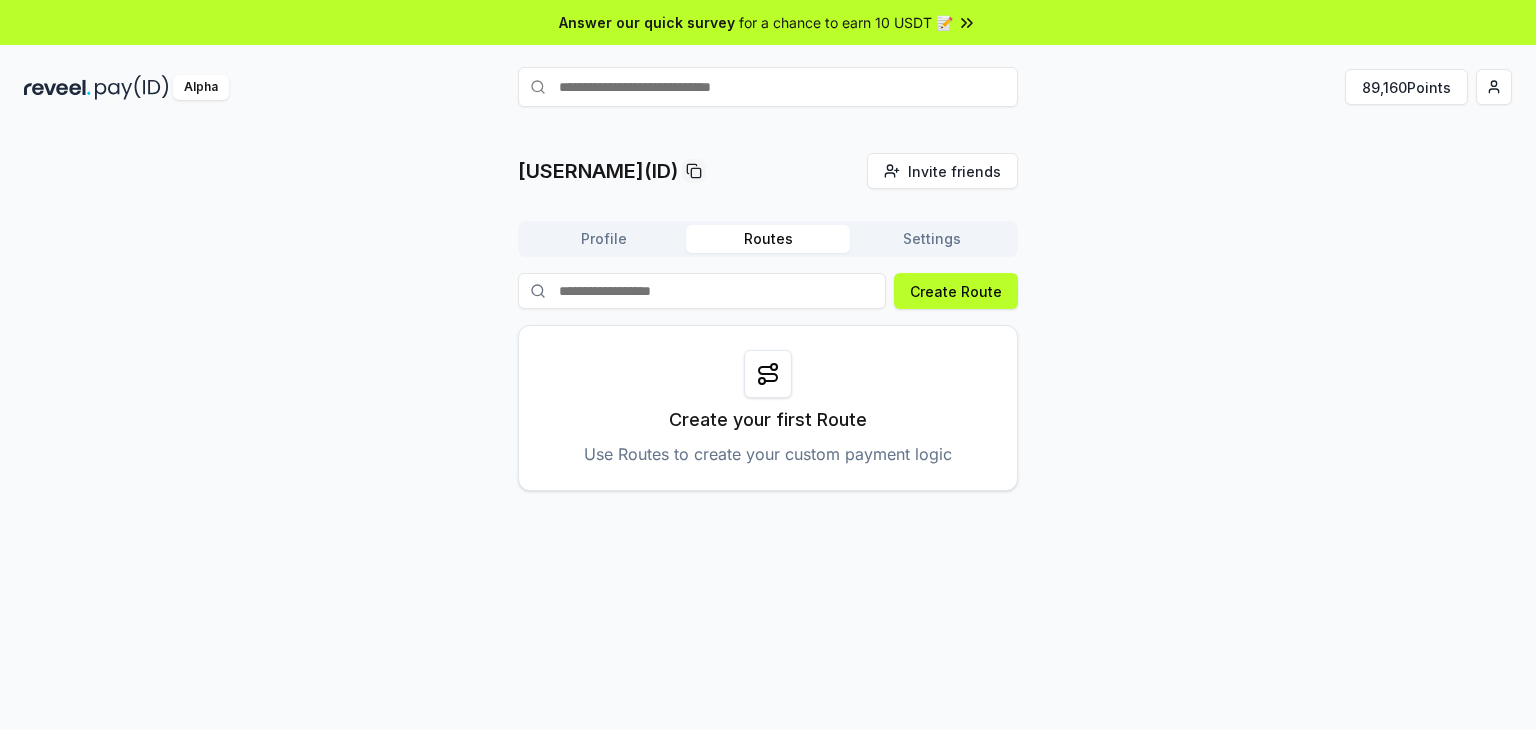 click on "[USERNAME](ID) Invite friends Invite Profile Routes Settings Create Route Create your first Route Use Routes to create your custom payment logic" at bounding box center (768, 322) 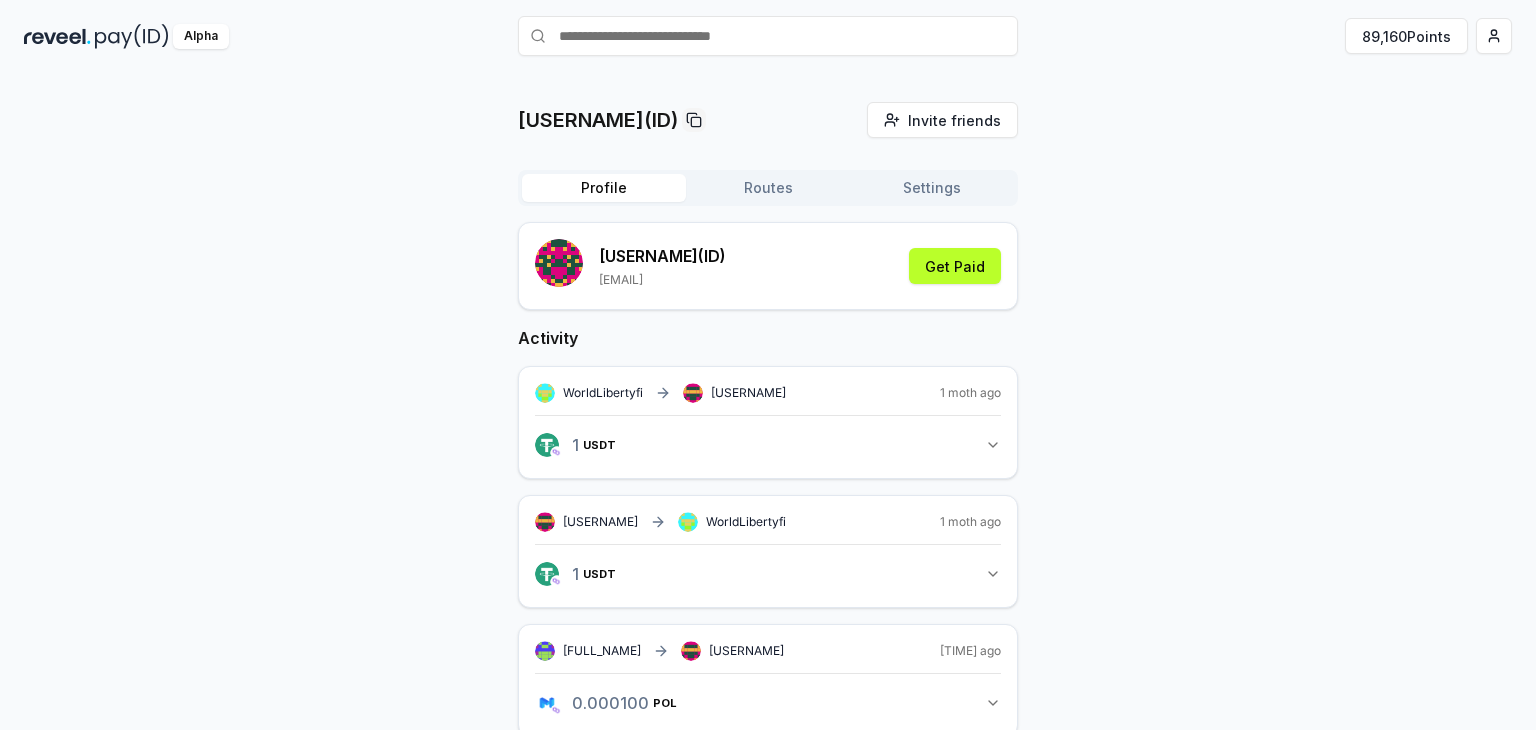scroll, scrollTop: 0, scrollLeft: 0, axis: both 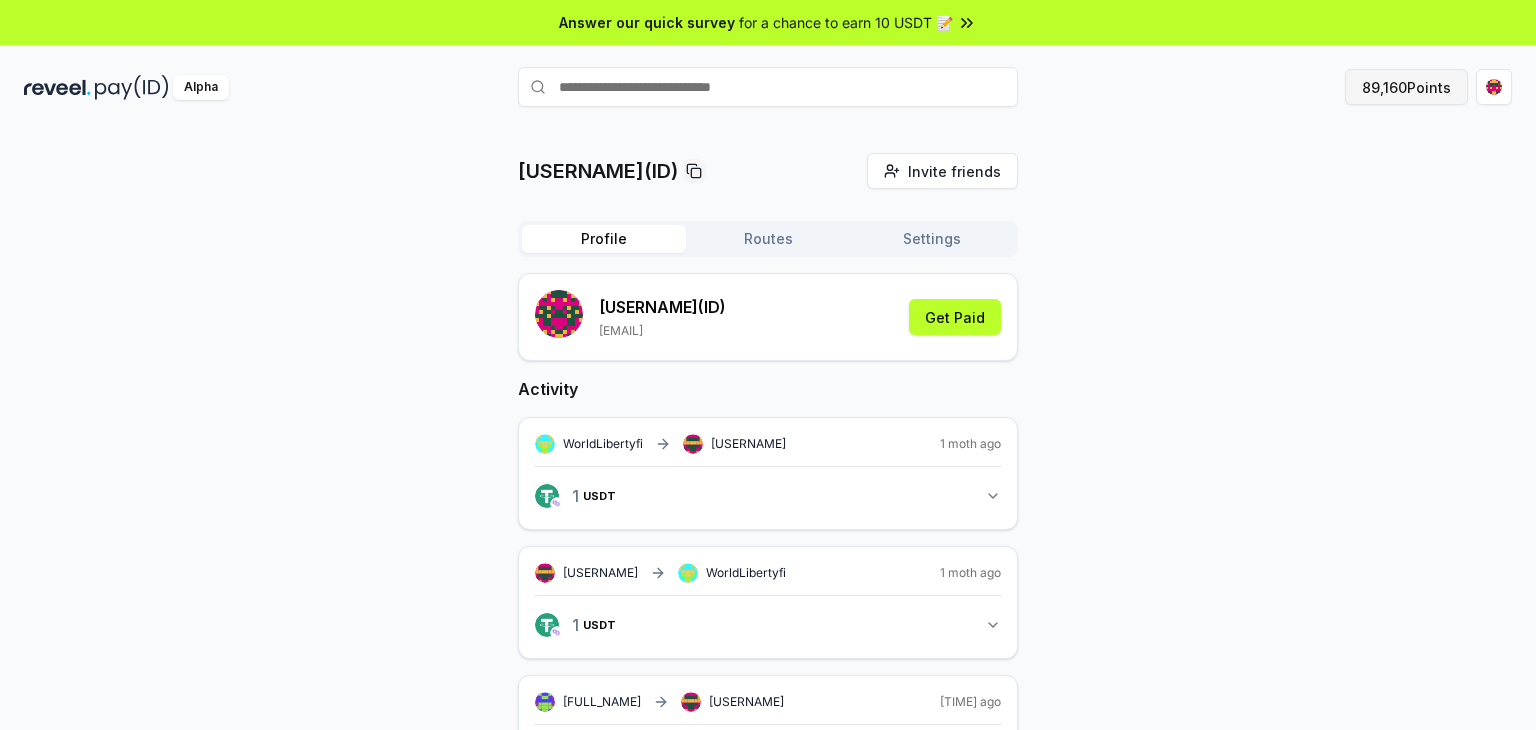 click on "89,160  Points" at bounding box center [1406, 87] 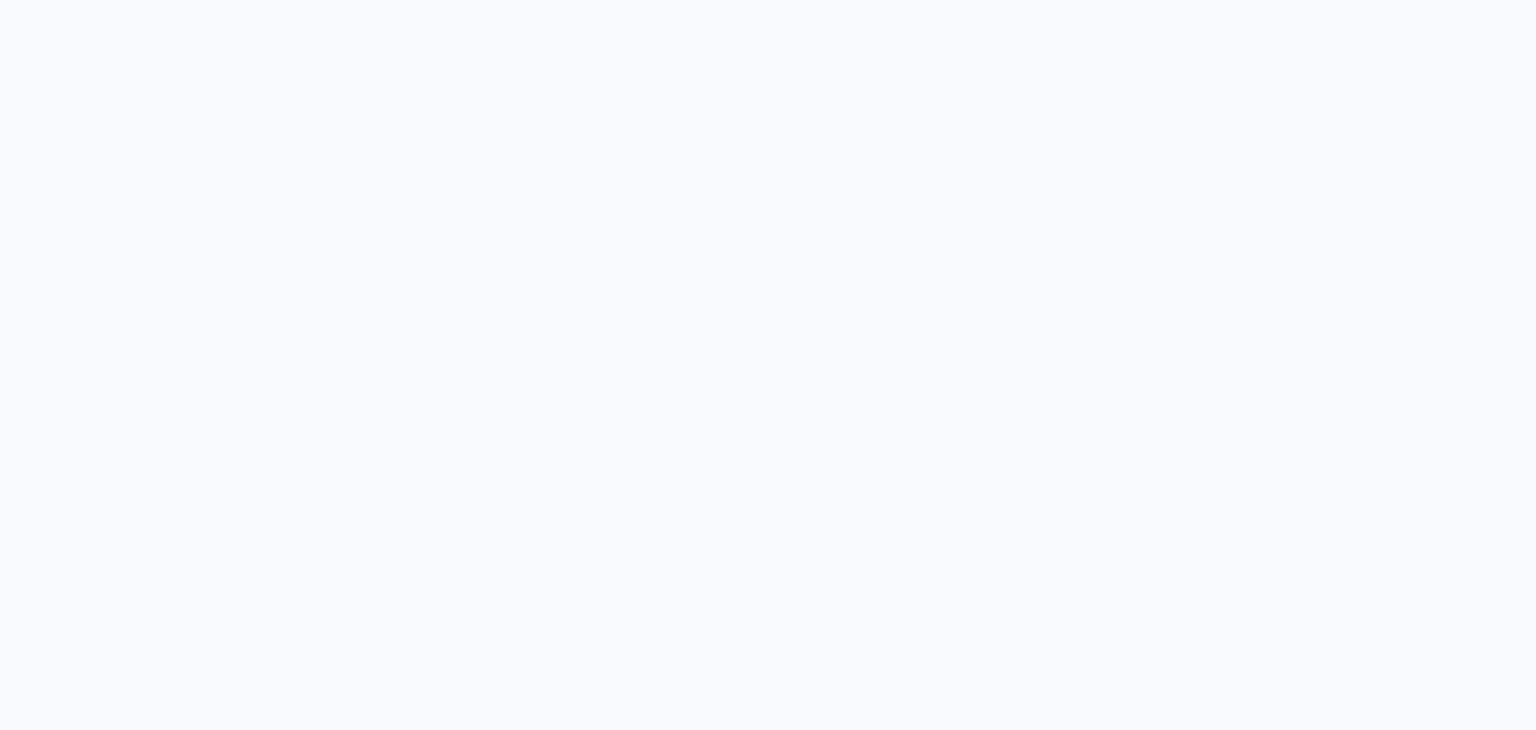 scroll, scrollTop: 0, scrollLeft: 0, axis: both 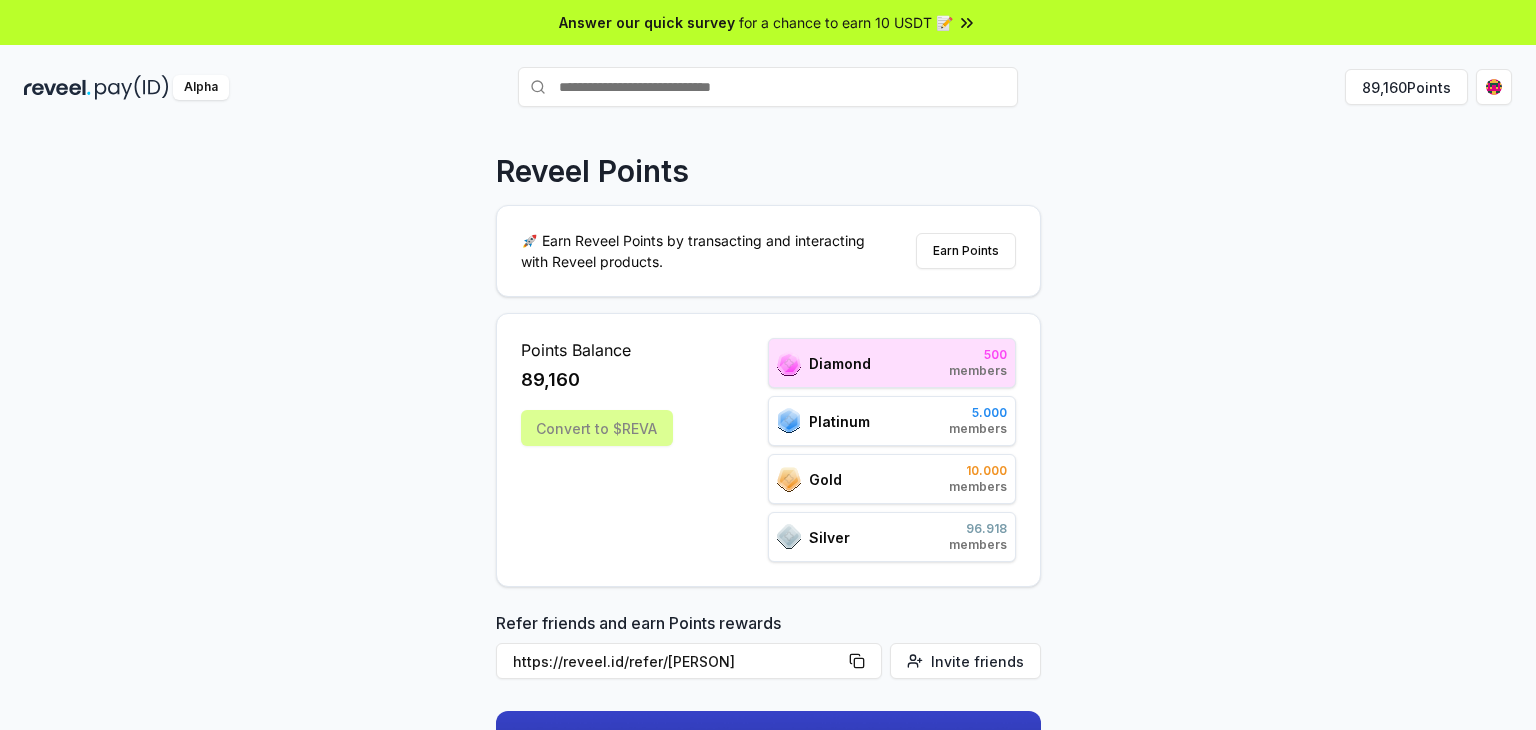 click on "Convert to $REVA" at bounding box center (597, 428) 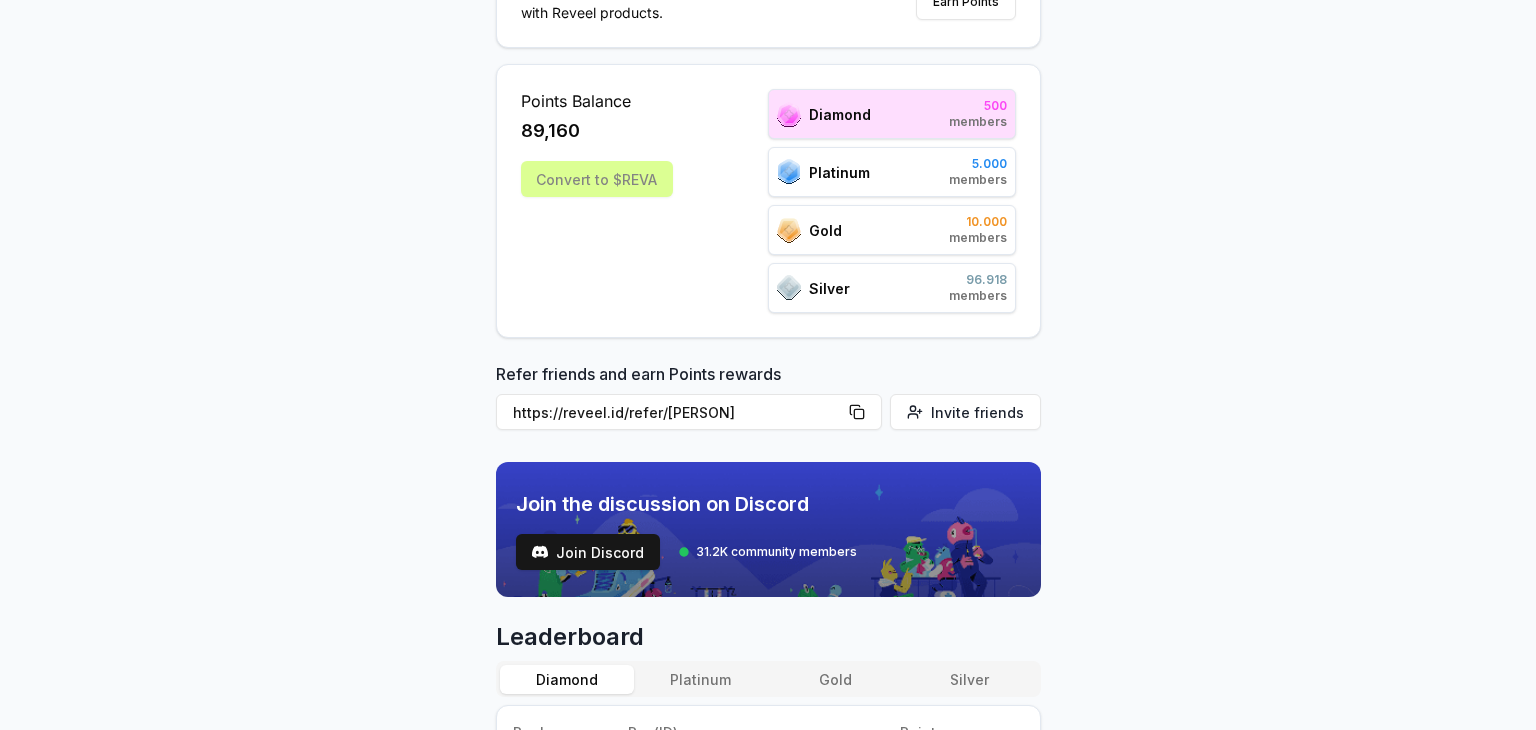 scroll, scrollTop: 0, scrollLeft: 0, axis: both 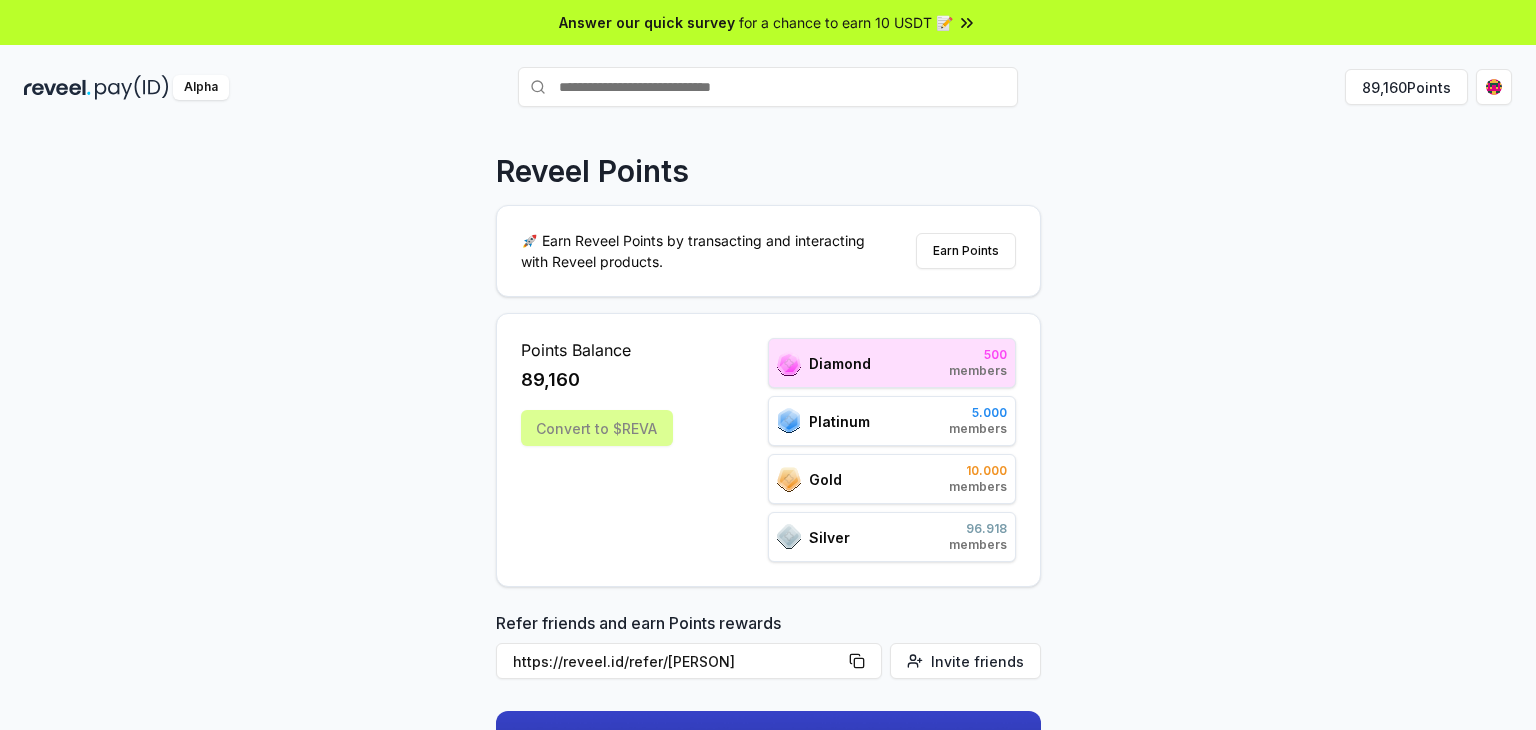click on "Convert to $REVA" at bounding box center [597, 428] 